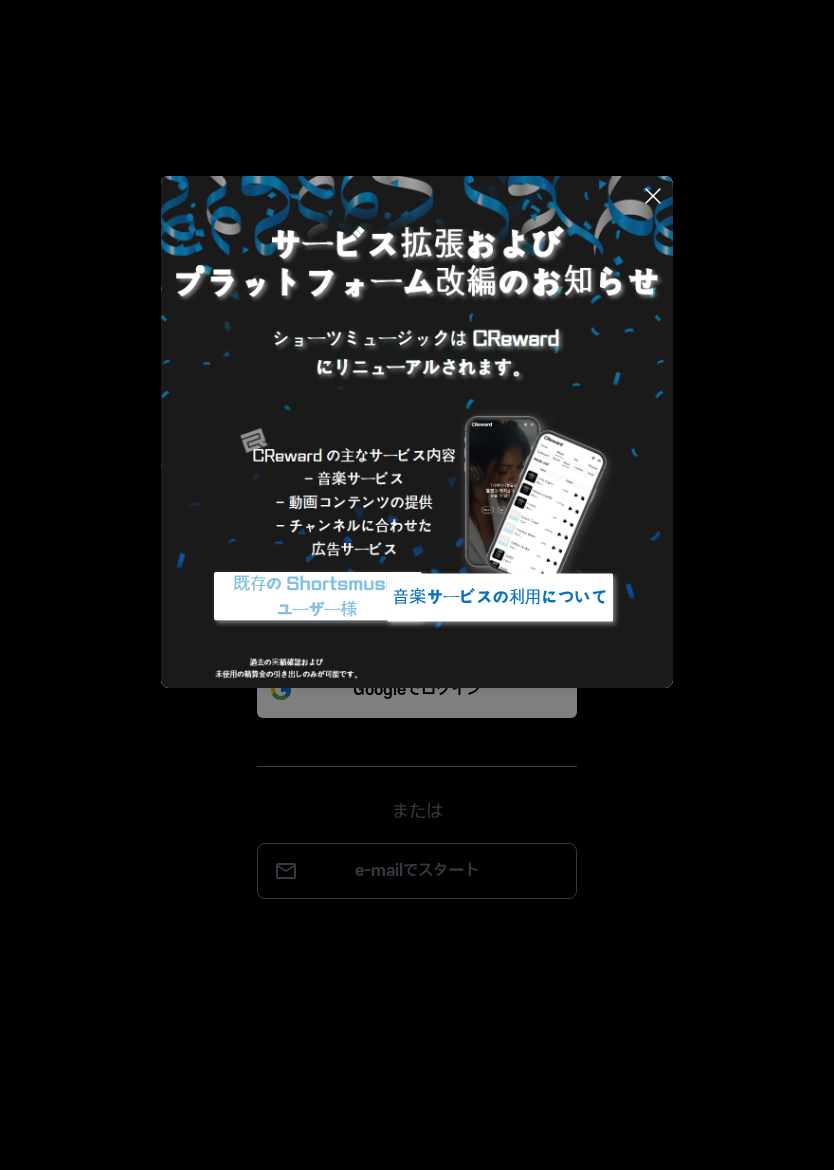 scroll, scrollTop: 0, scrollLeft: 0, axis: both 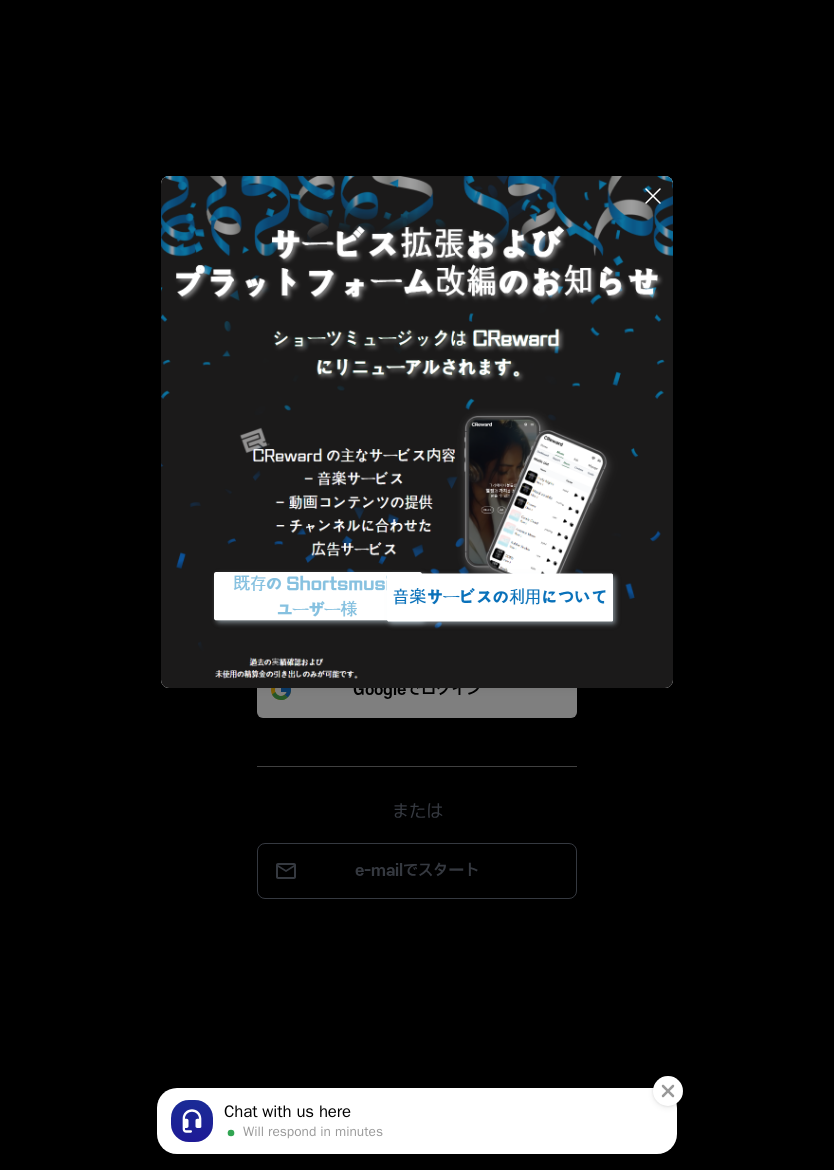 click at bounding box center [417, 432] 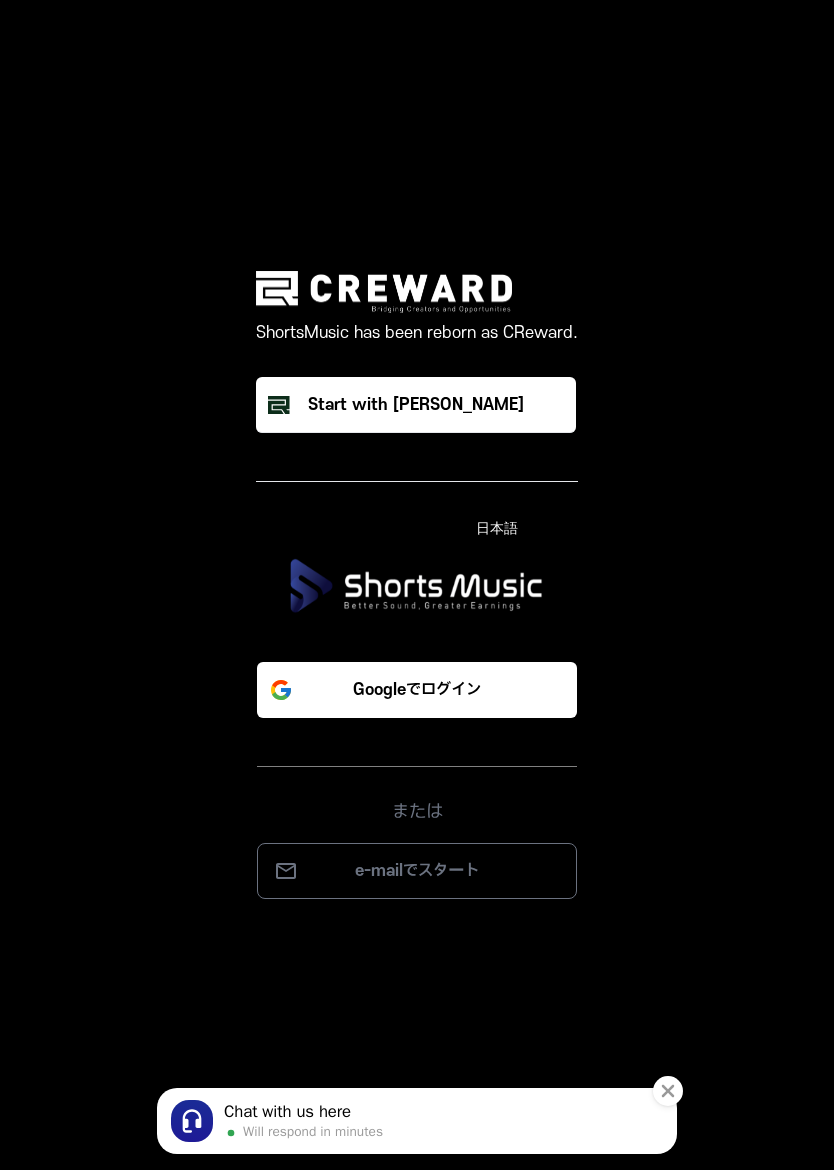 click on "Googleでログイン" at bounding box center [417, 690] 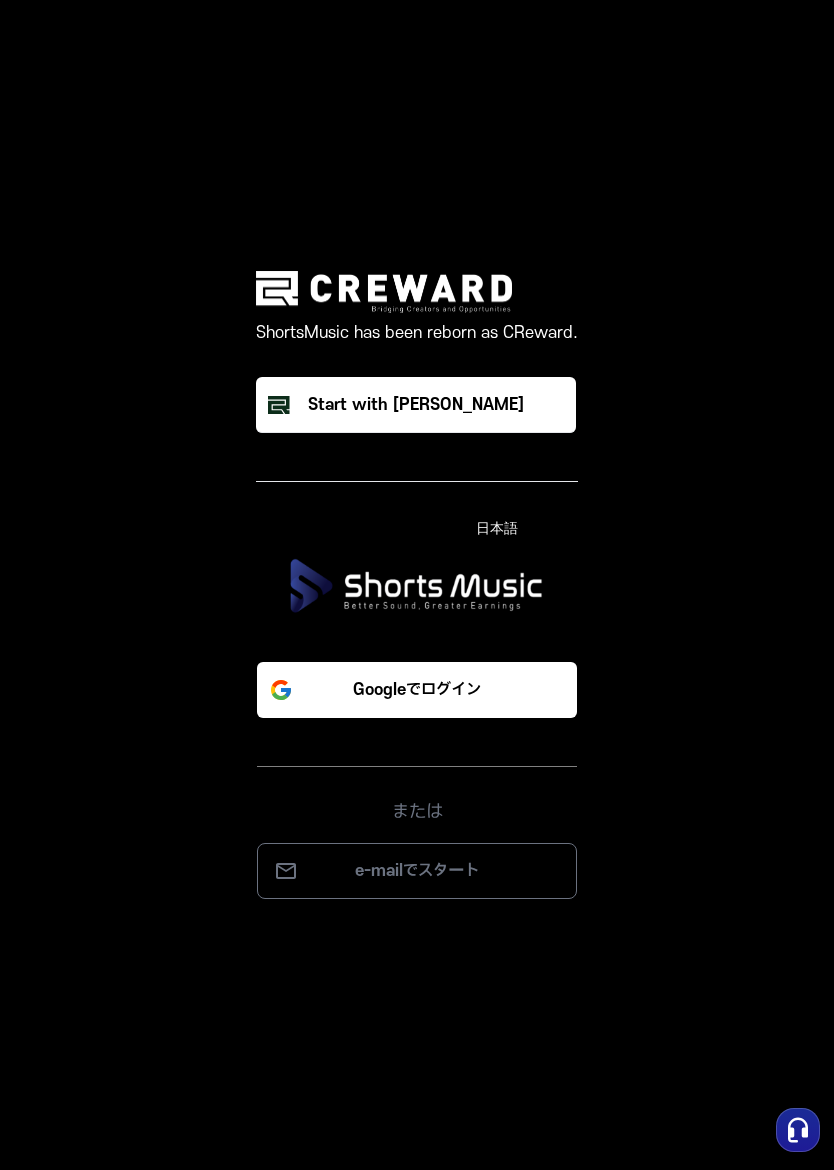 scroll, scrollTop: 0, scrollLeft: 0, axis: both 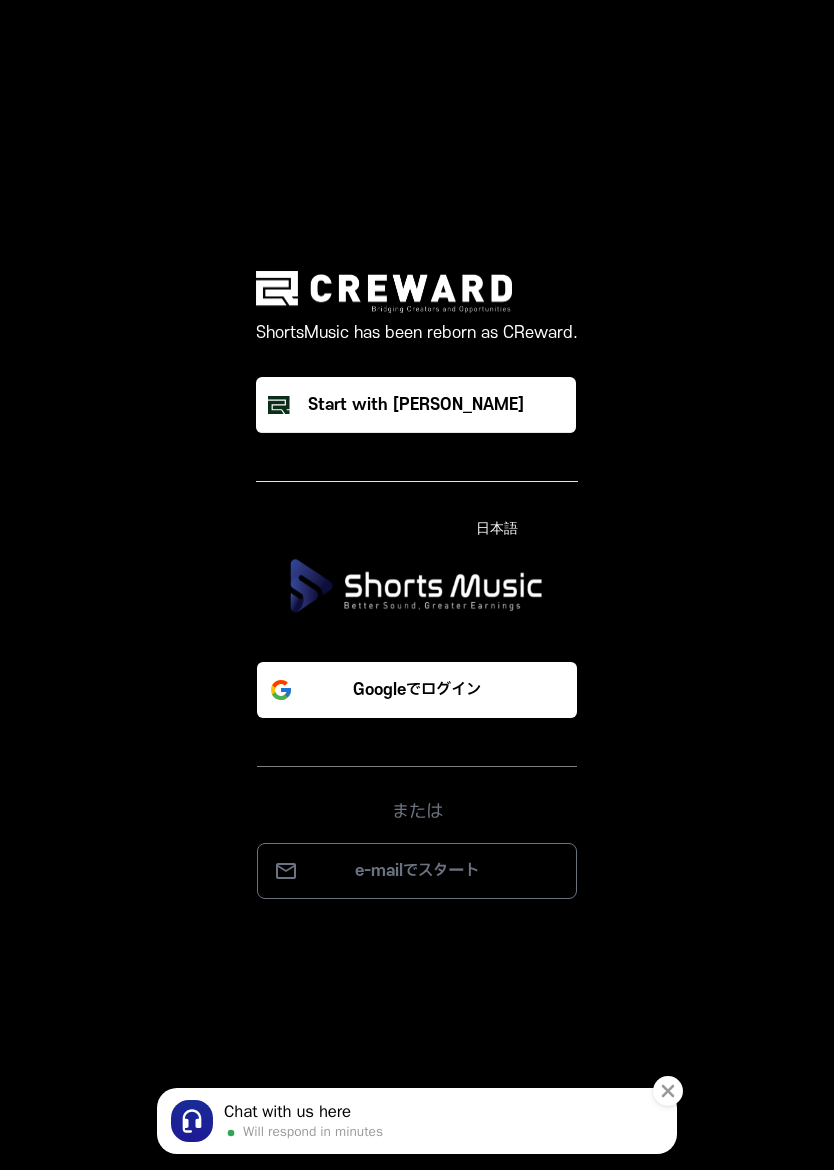 click on "Googleでログイン" at bounding box center [417, 690] 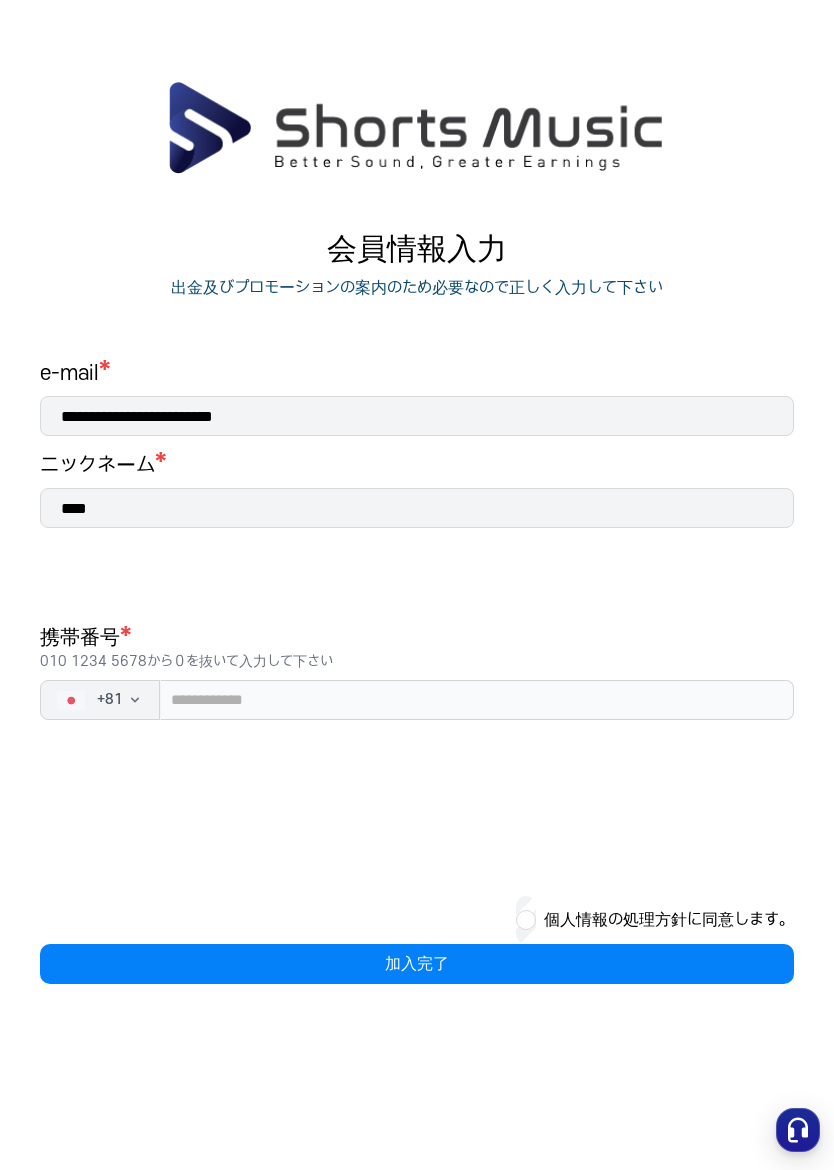 scroll, scrollTop: 0, scrollLeft: 0, axis: both 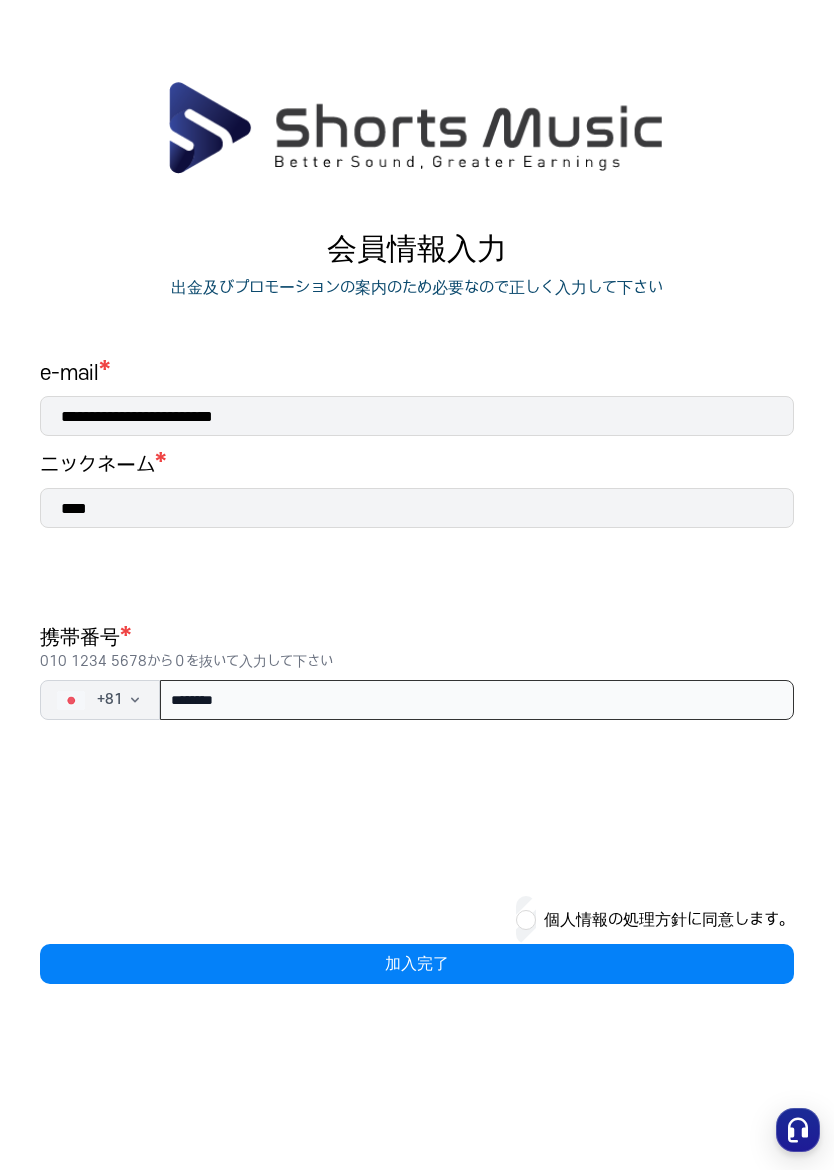 type on "********" 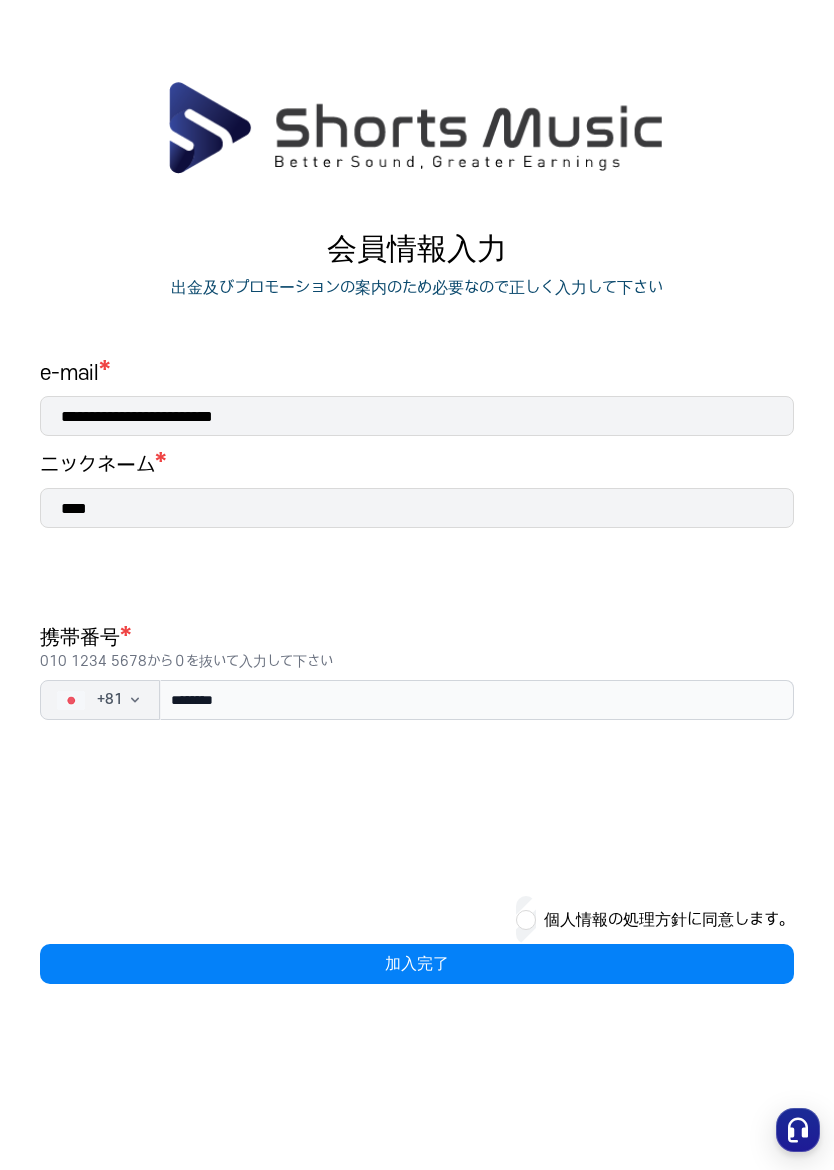 click on "**********" at bounding box center [417, 672] 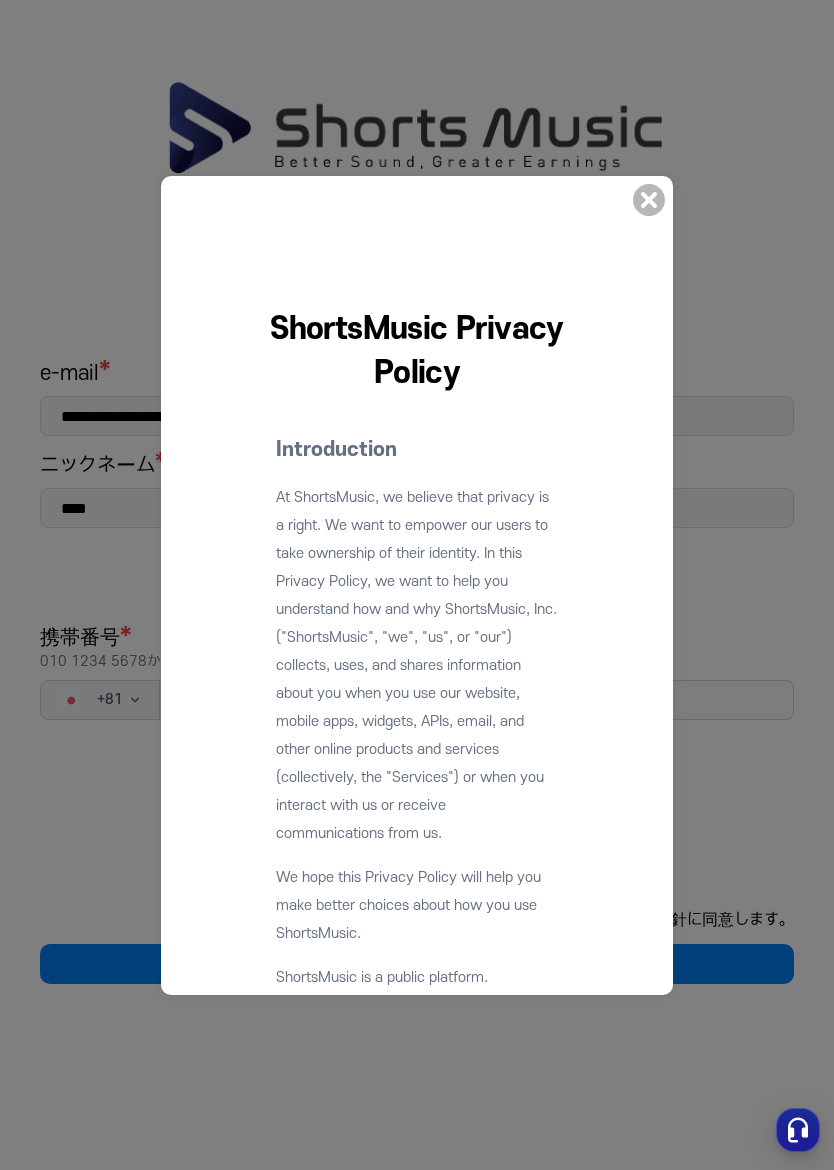 click 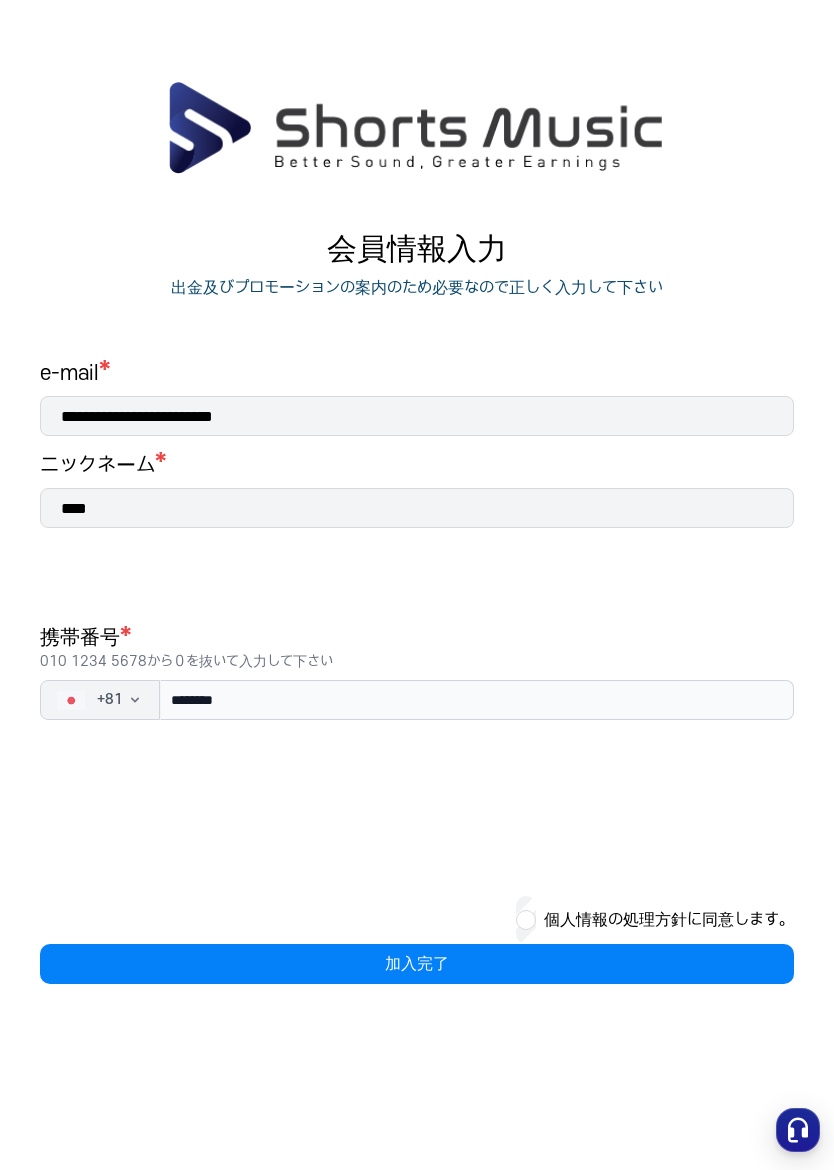 click on "加入完了" at bounding box center (417, 964) 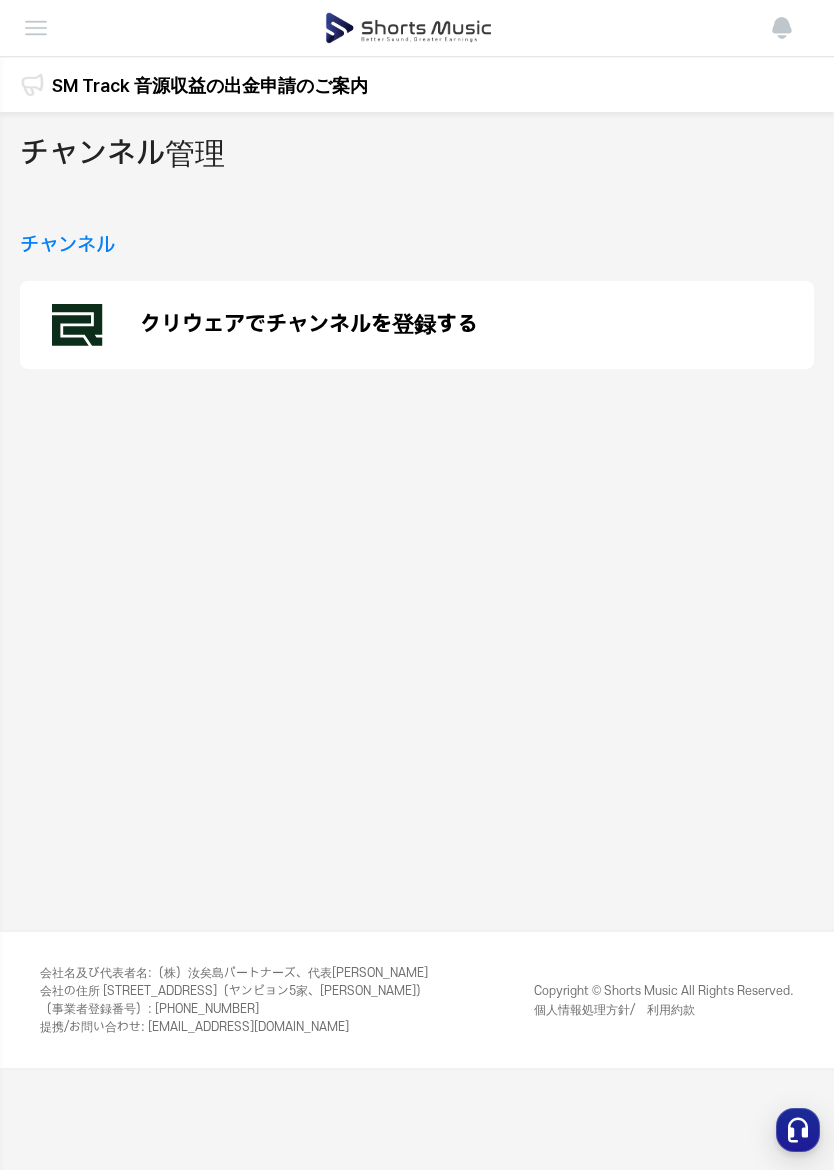 click on "チャンネル" at bounding box center [67, 246] 